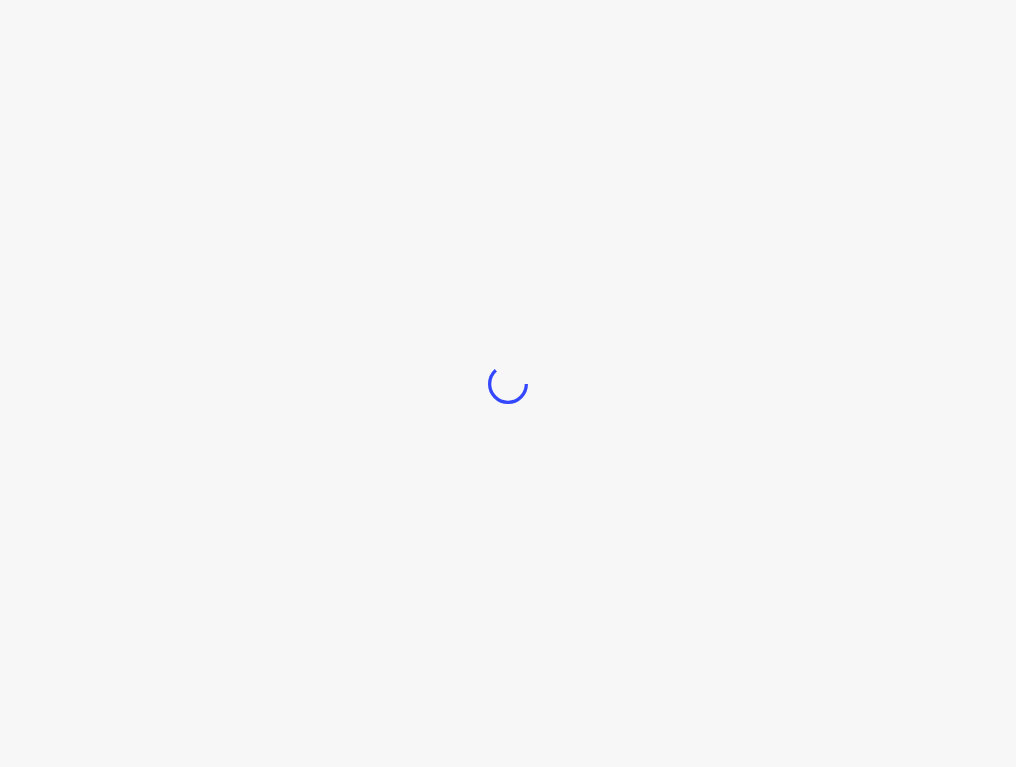 scroll, scrollTop: 0, scrollLeft: 0, axis: both 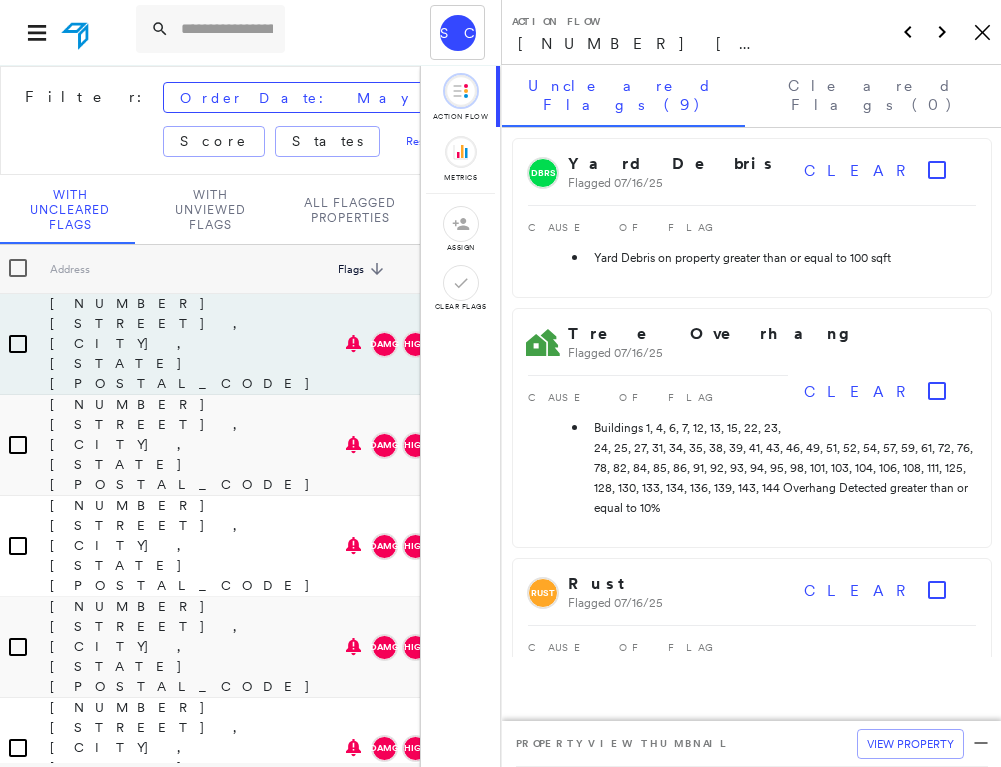 click on "Icon_Closemodal" 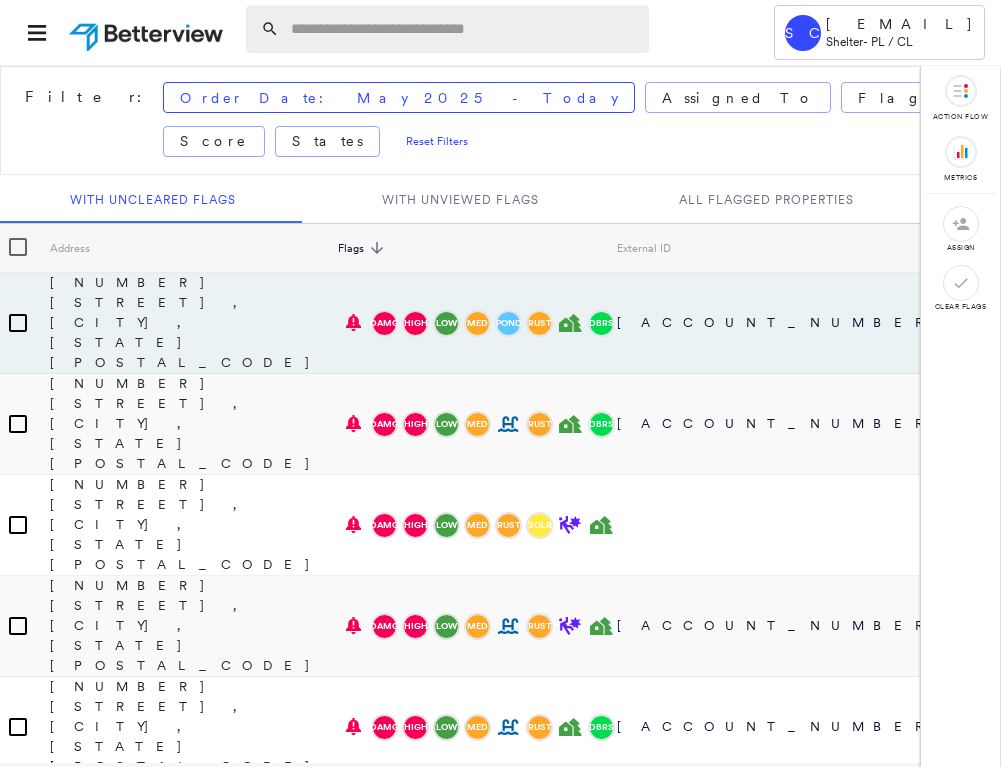 click at bounding box center [464, 29] 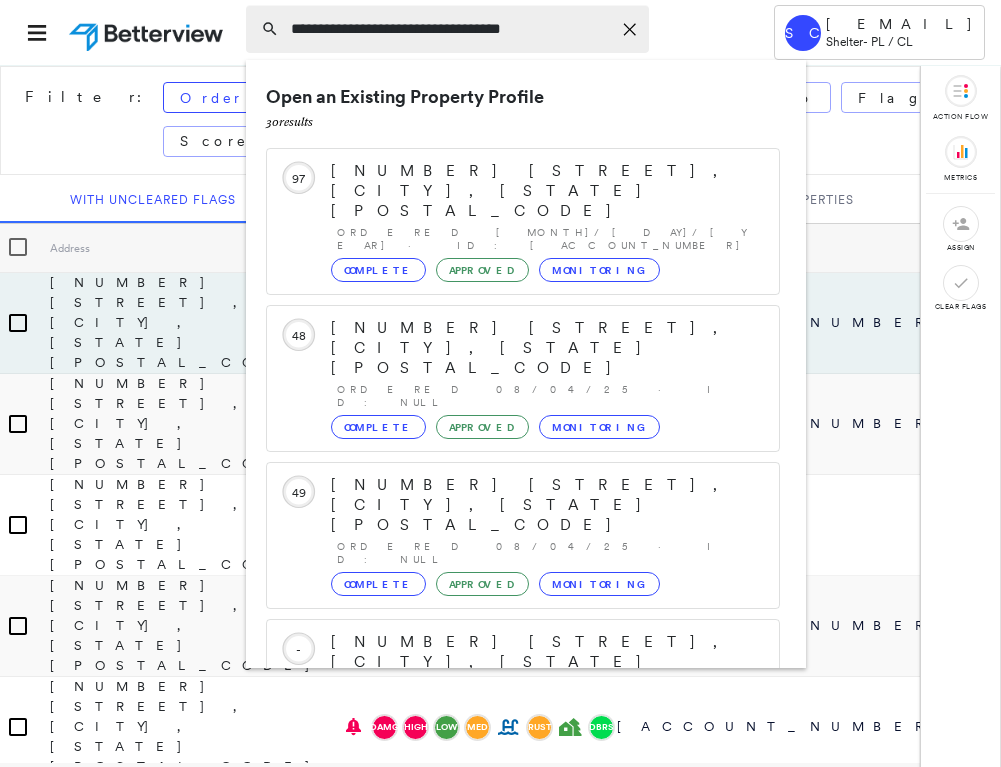 click on "**********" at bounding box center (451, 29) 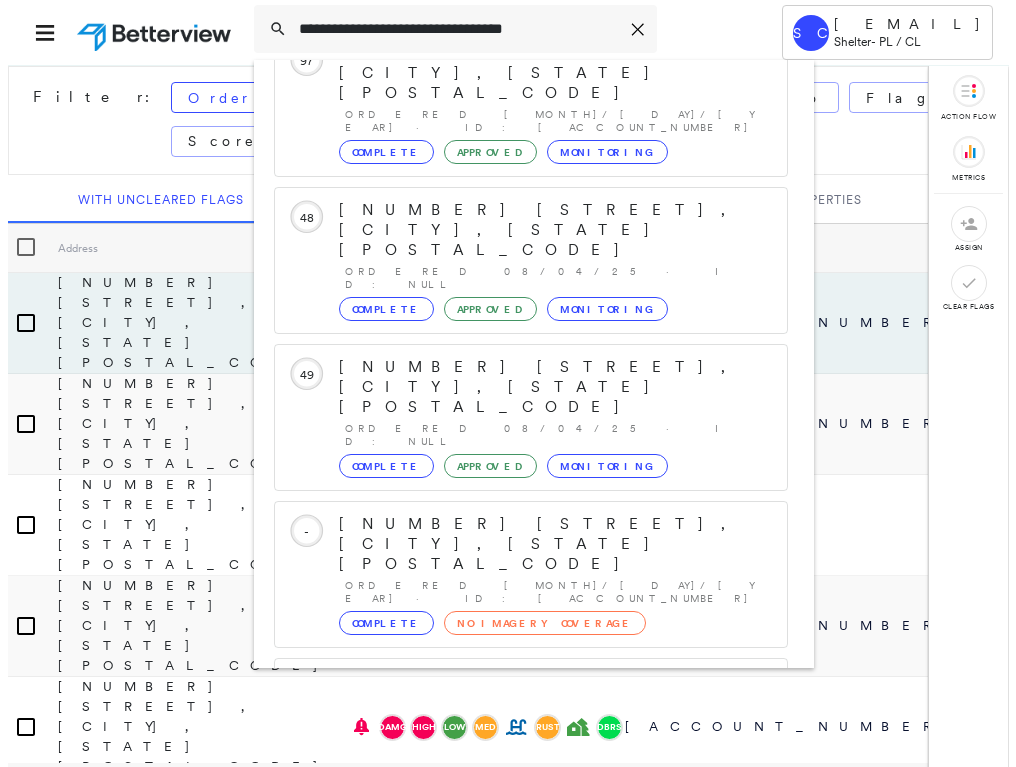 scroll, scrollTop: 213, scrollLeft: 0, axis: vertical 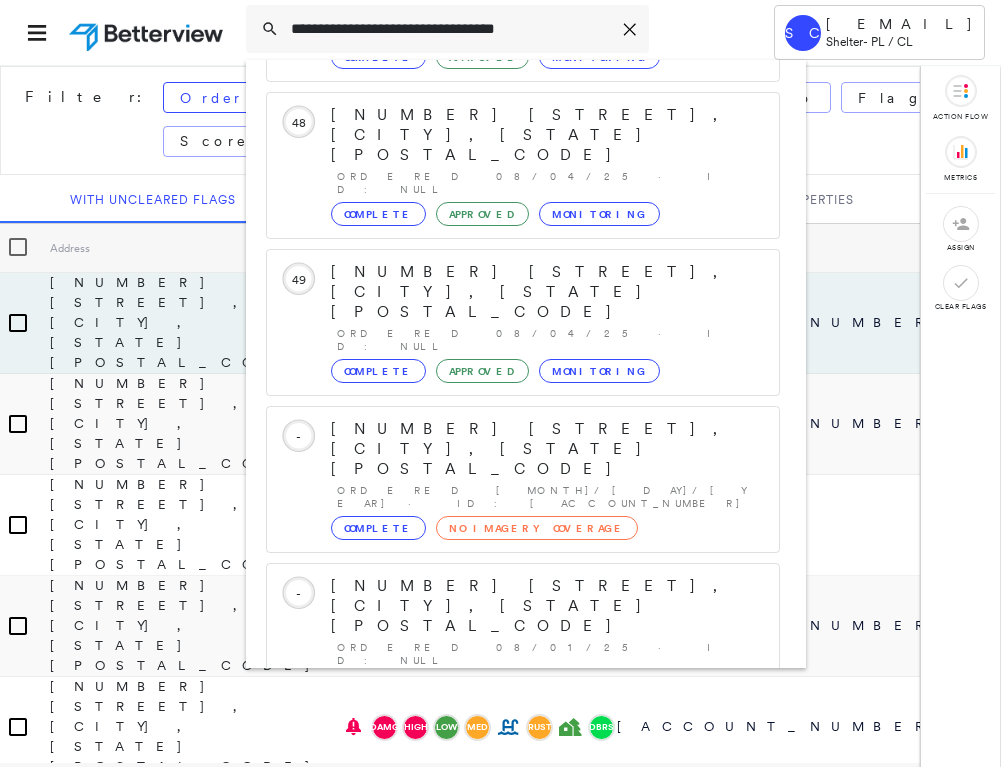type on "**********" 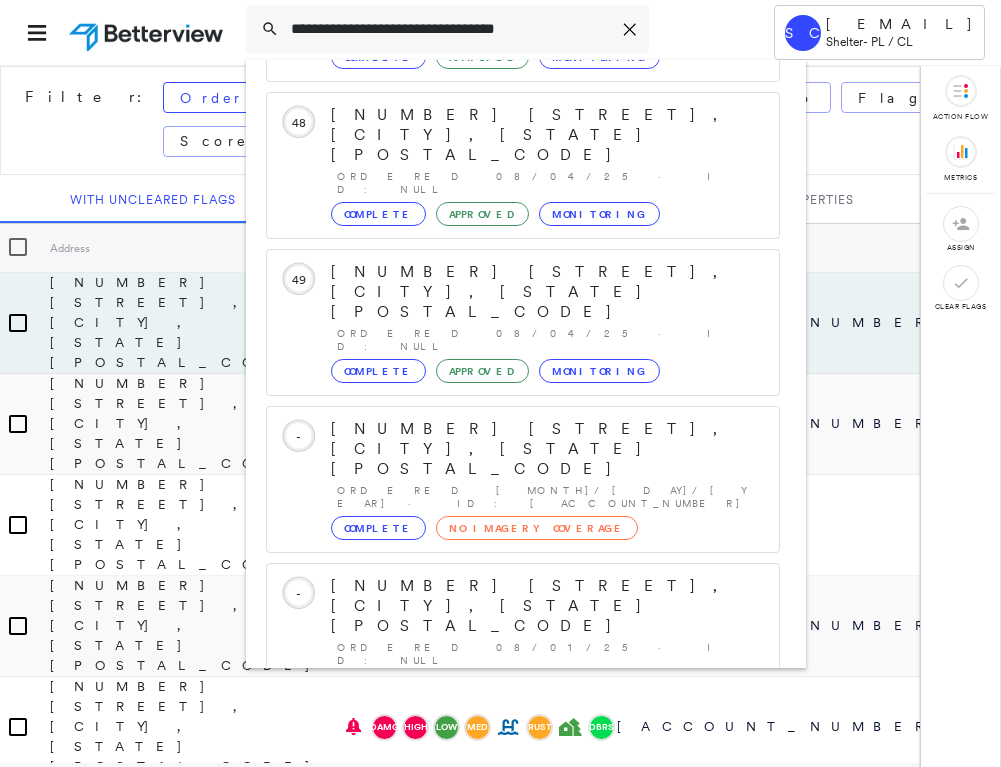 click on "102 Woodhenge Dr, Collinsville, IL 62234" at bounding box center [501, 898] 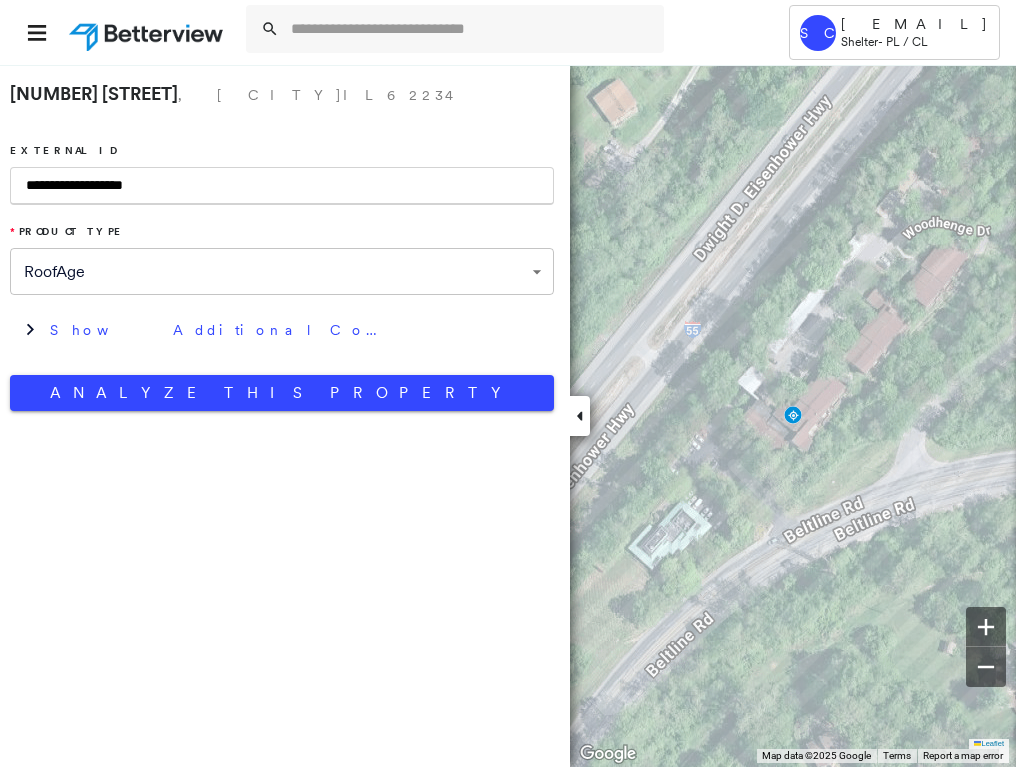 type on "**********" 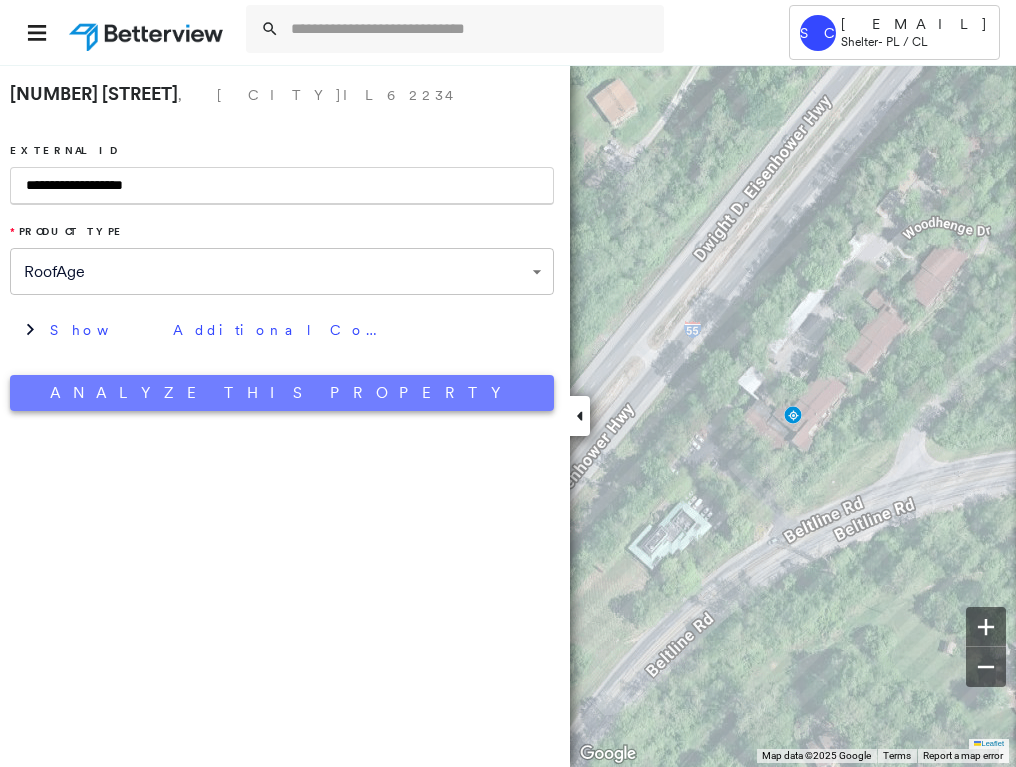 click on "Analyze This Property" at bounding box center (282, 393) 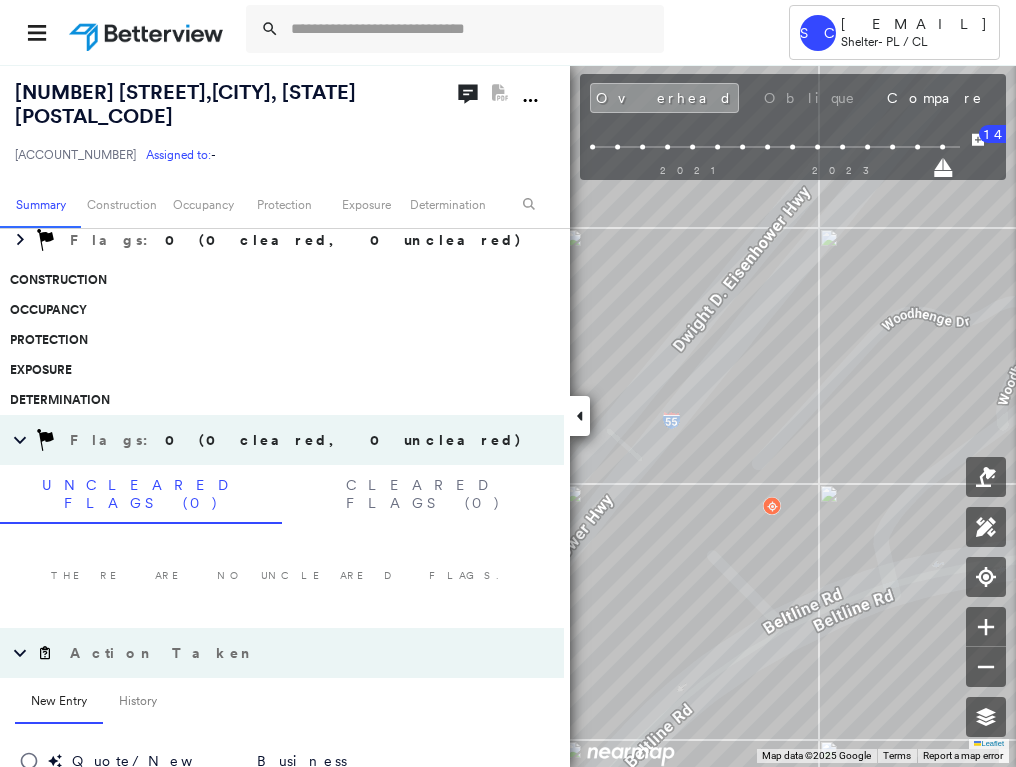 scroll, scrollTop: 468, scrollLeft: 0, axis: vertical 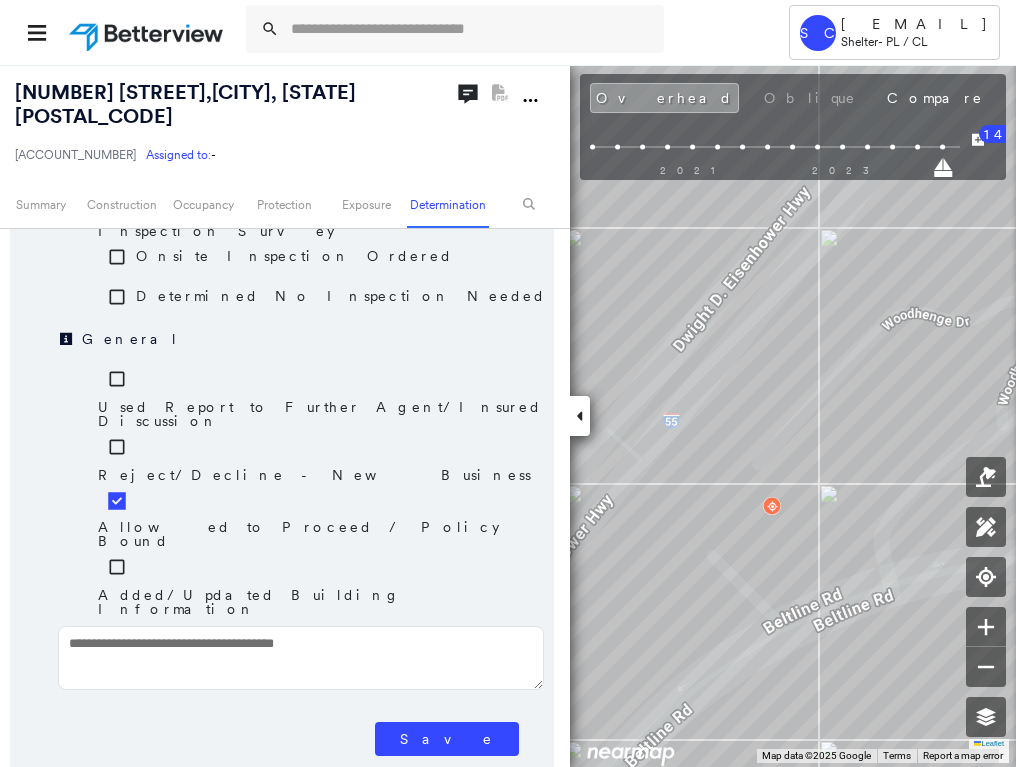 click on "Save" at bounding box center (447, 739) 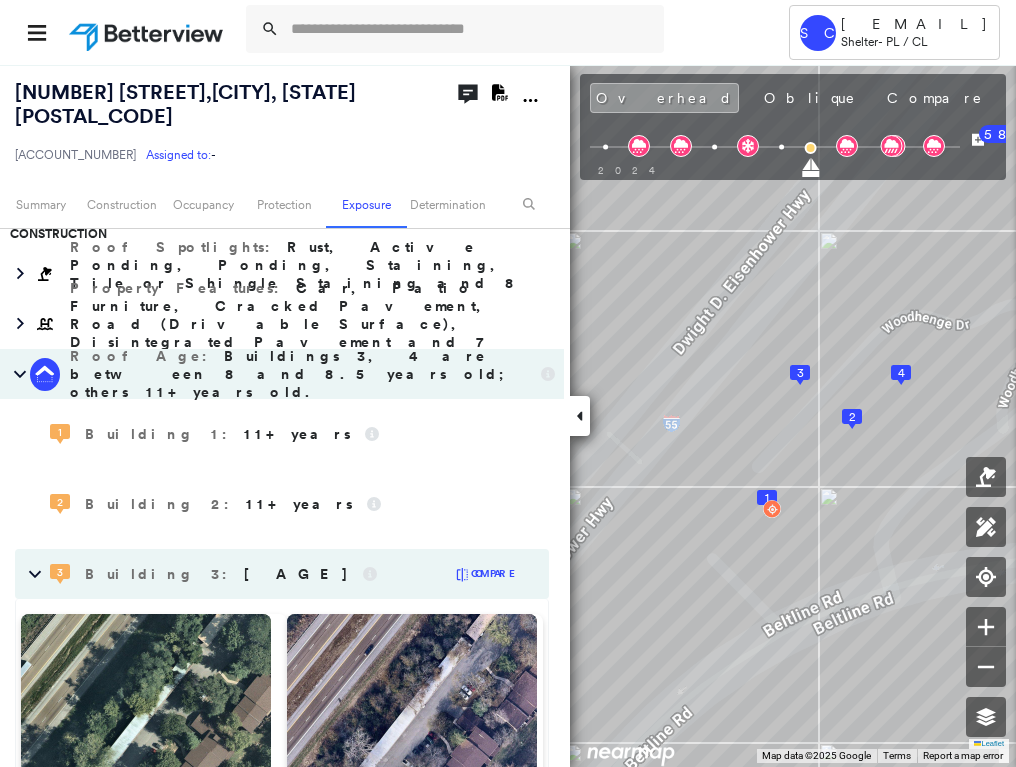 scroll, scrollTop: 2118, scrollLeft: 0, axis: vertical 